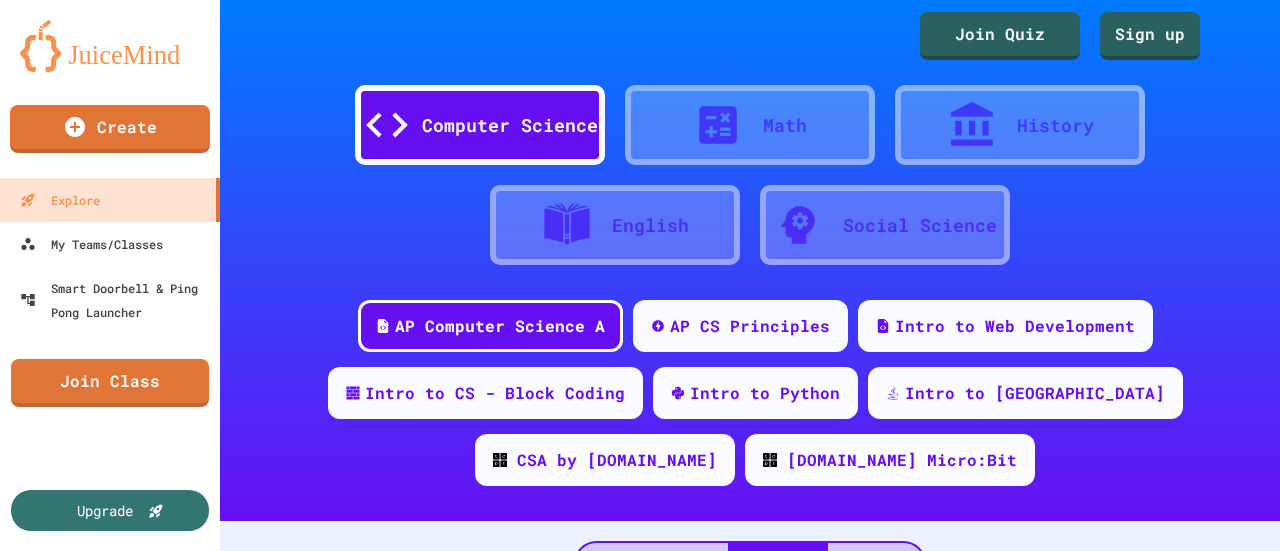 scroll, scrollTop: 0, scrollLeft: 0, axis: both 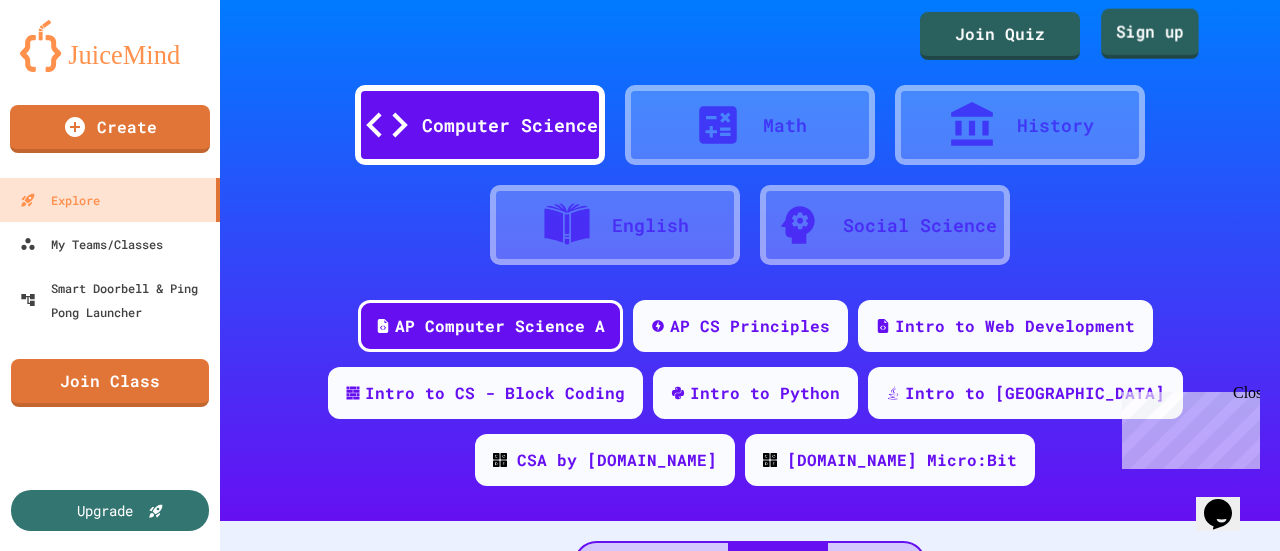 click on "Sign up" at bounding box center (1150, 34) 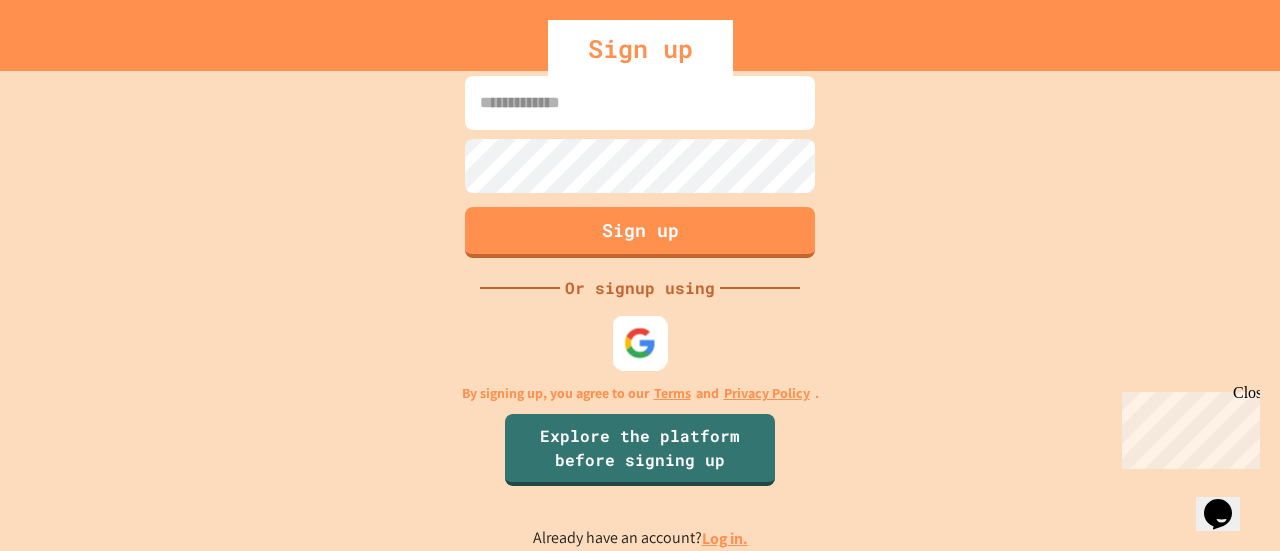 click at bounding box center [640, 343] 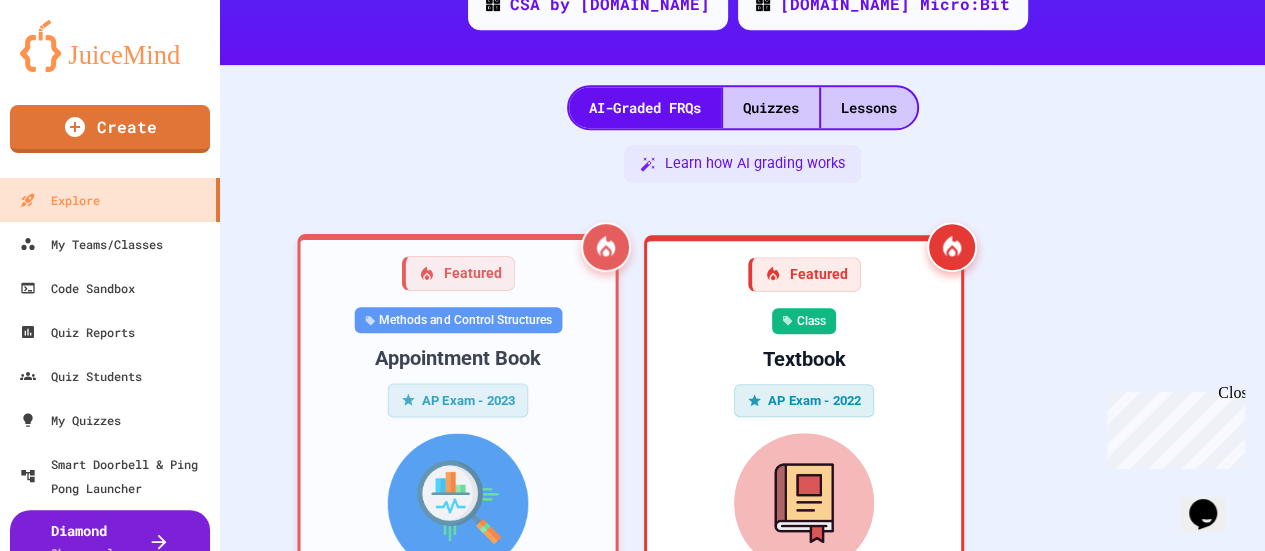 scroll, scrollTop: 455, scrollLeft: 0, axis: vertical 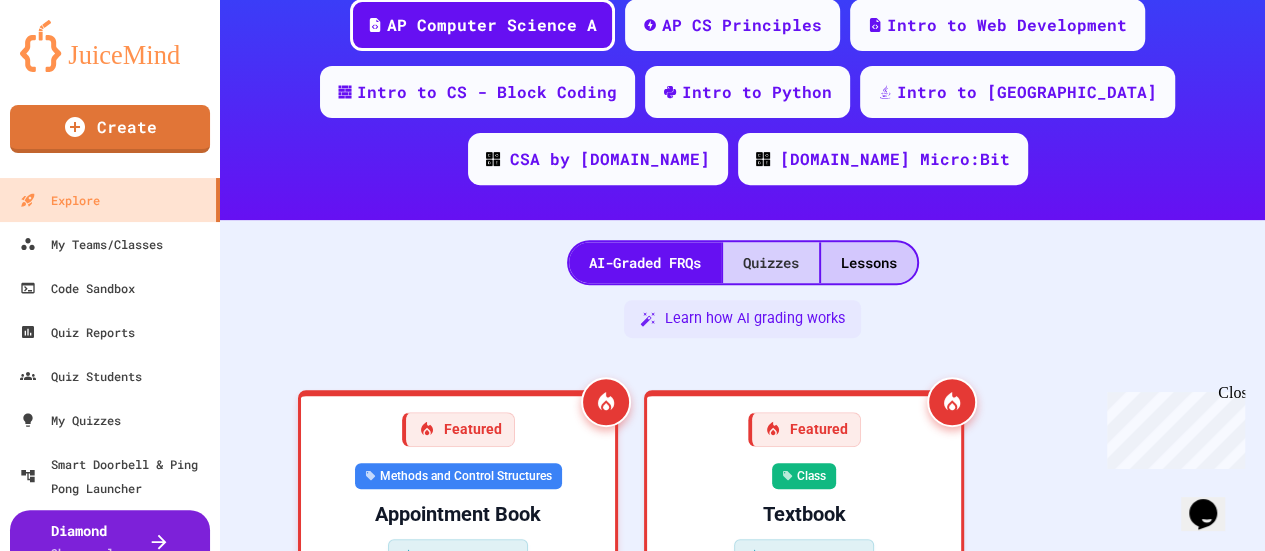 click on "Quizzes" at bounding box center [771, 262] 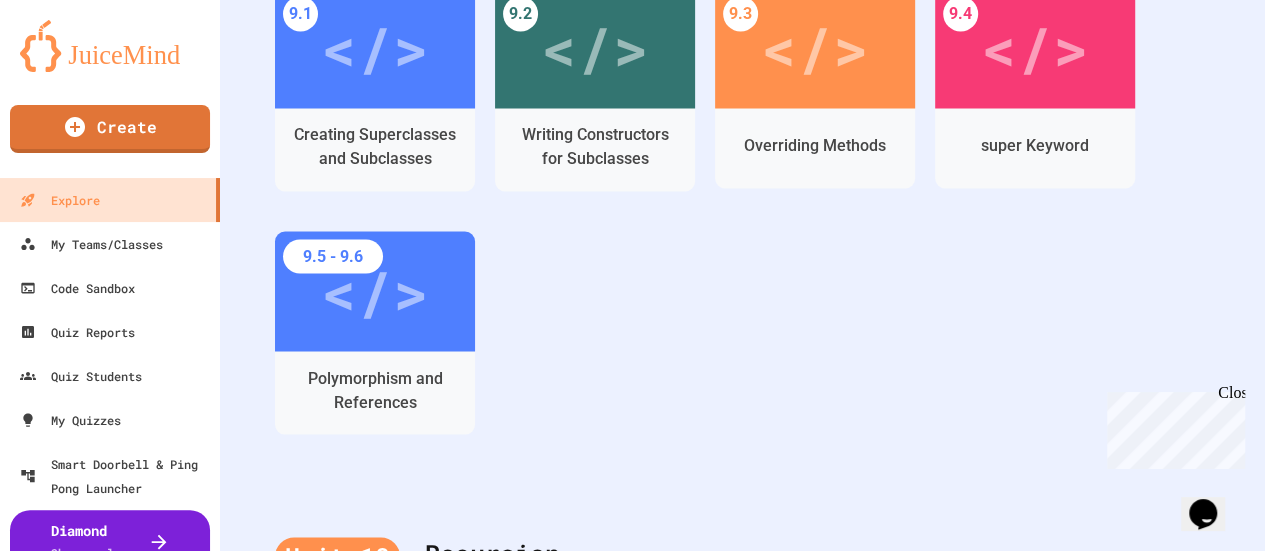 scroll, scrollTop: 5840, scrollLeft: 0, axis: vertical 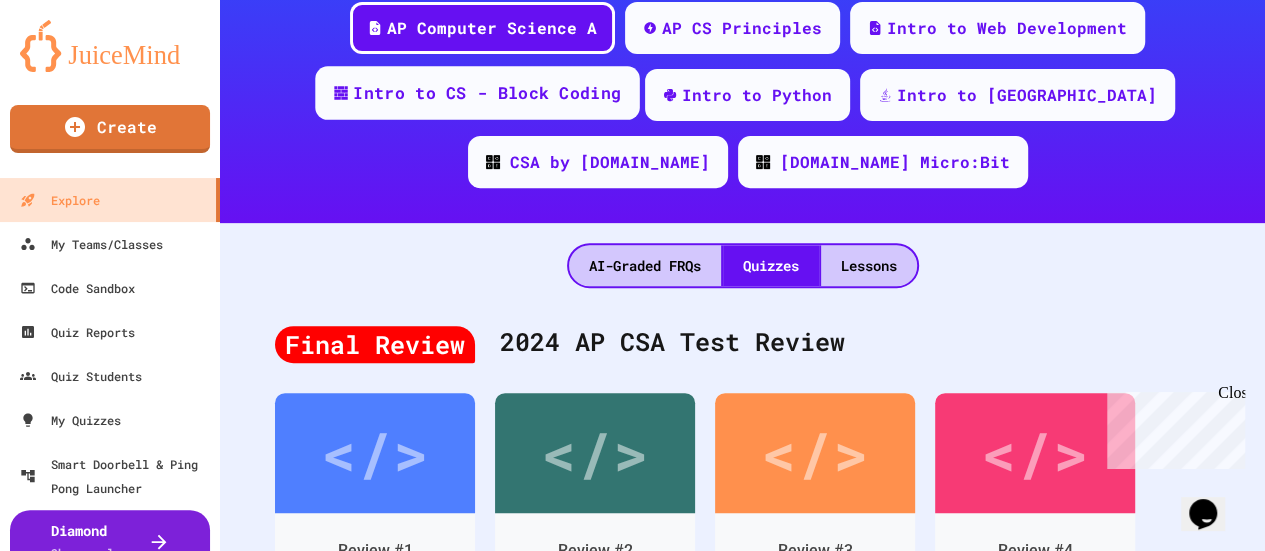 click on "Intro to CS - Block Coding" at bounding box center [477, 93] 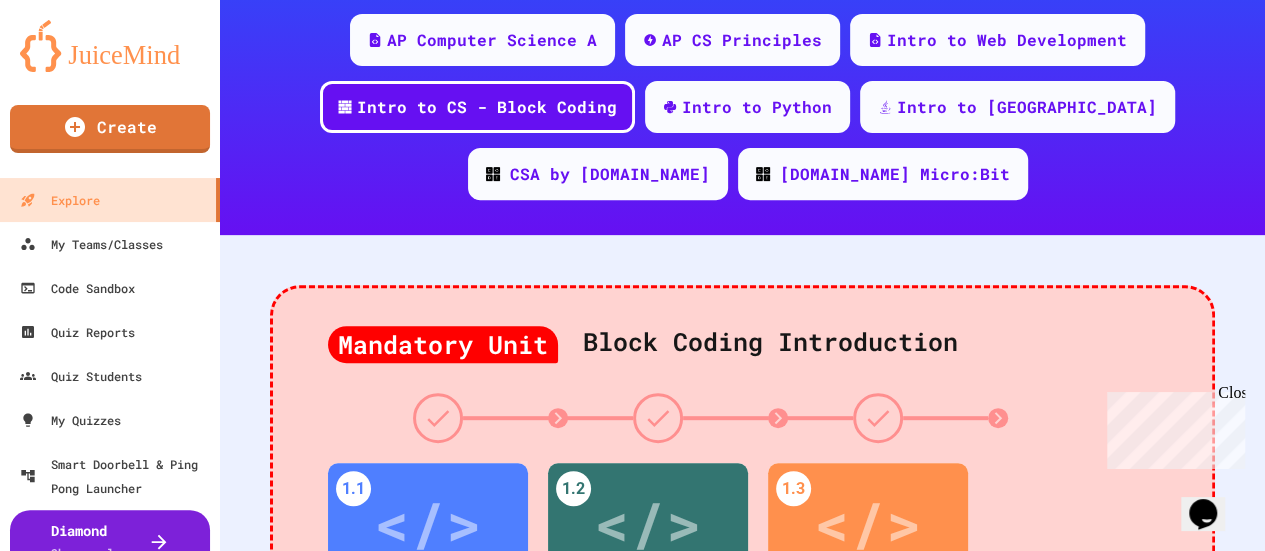 scroll, scrollTop: 0, scrollLeft: 0, axis: both 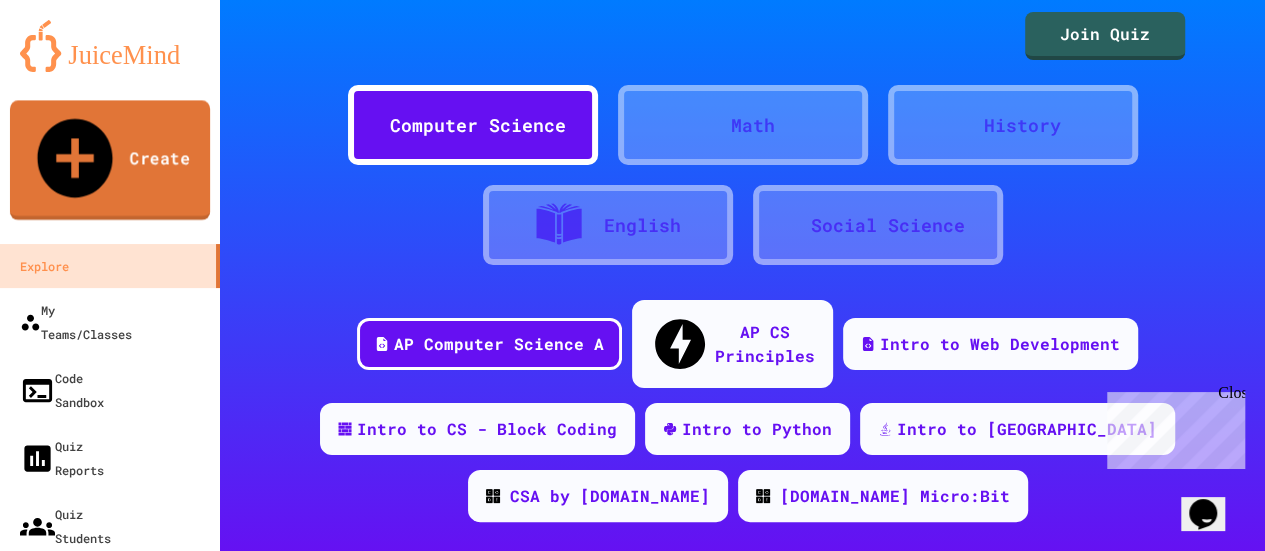 click on "Create" at bounding box center [110, 160] 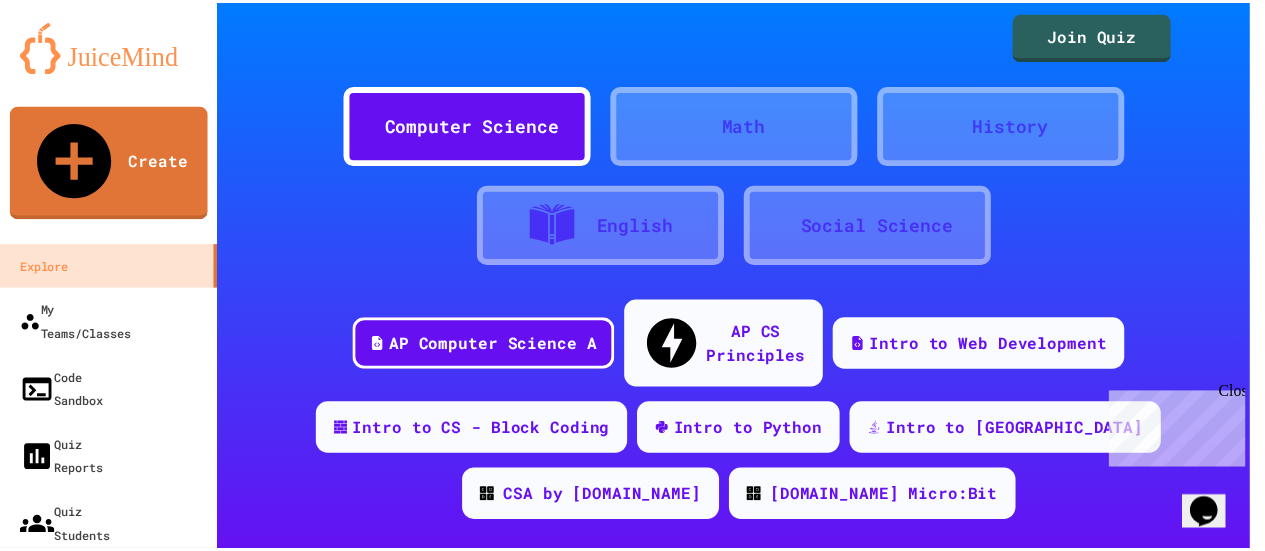 scroll, scrollTop: 0, scrollLeft: 0, axis: both 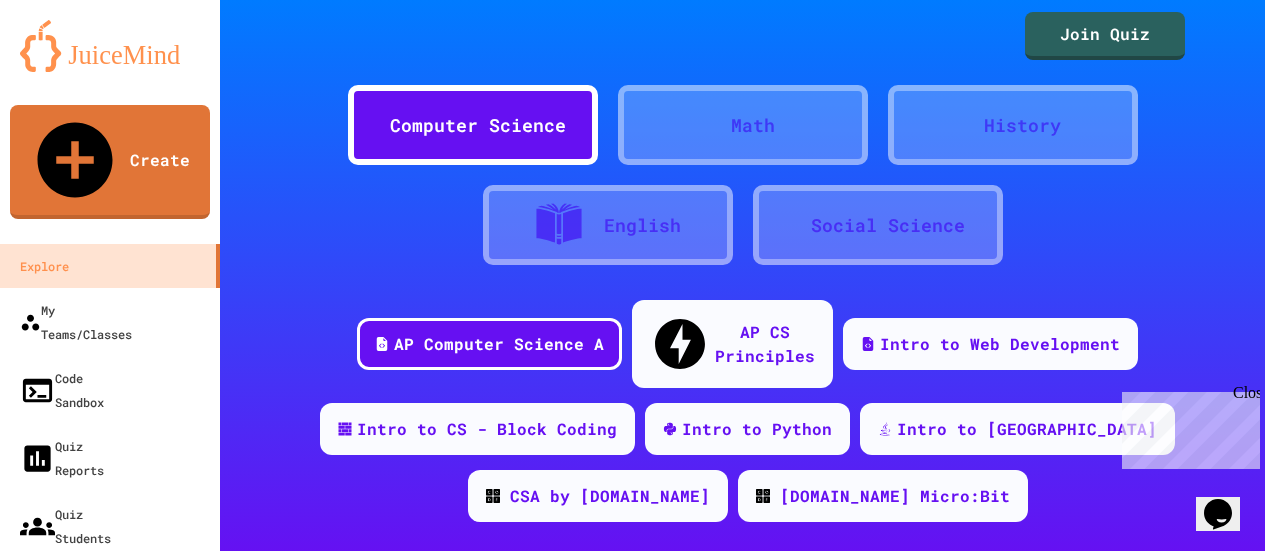 click 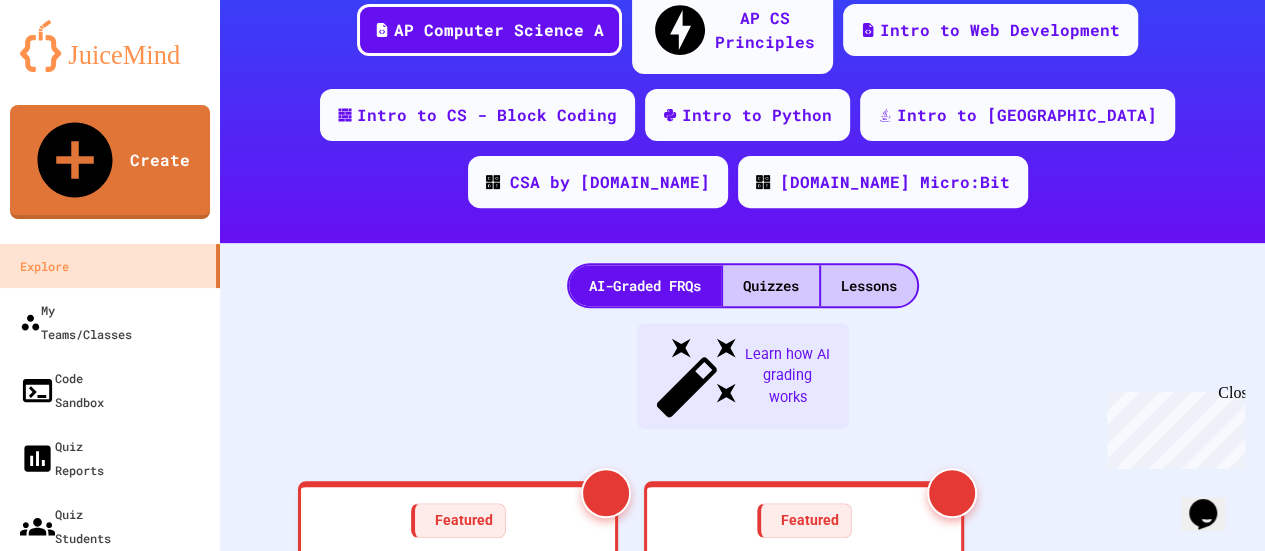 scroll, scrollTop: 315, scrollLeft: 0, axis: vertical 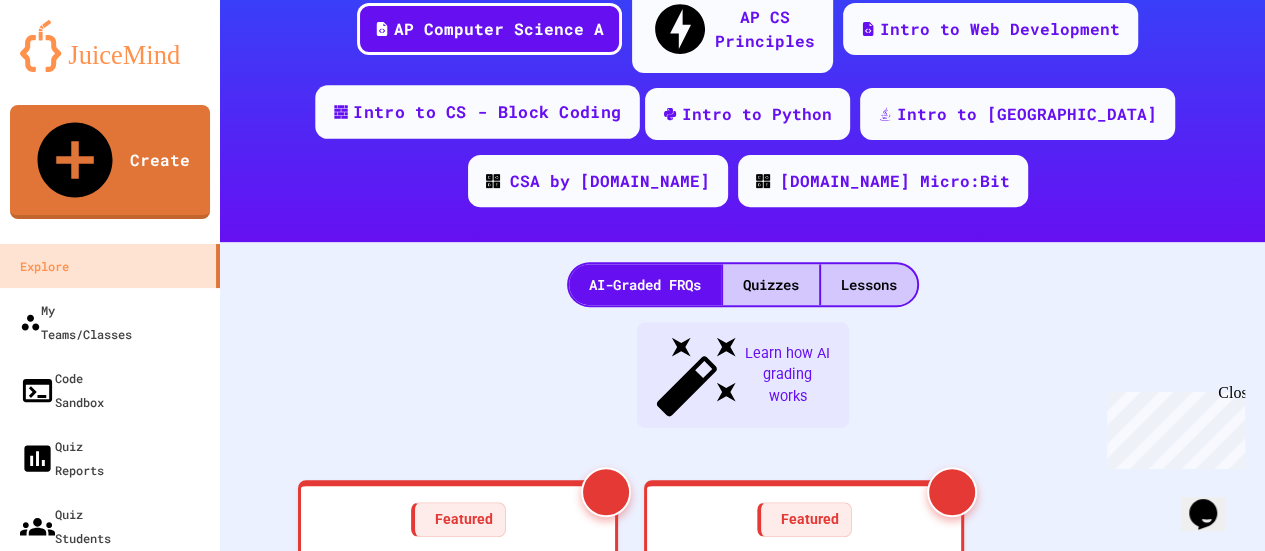 click on "Intro to CS - Block Coding" at bounding box center (487, 112) 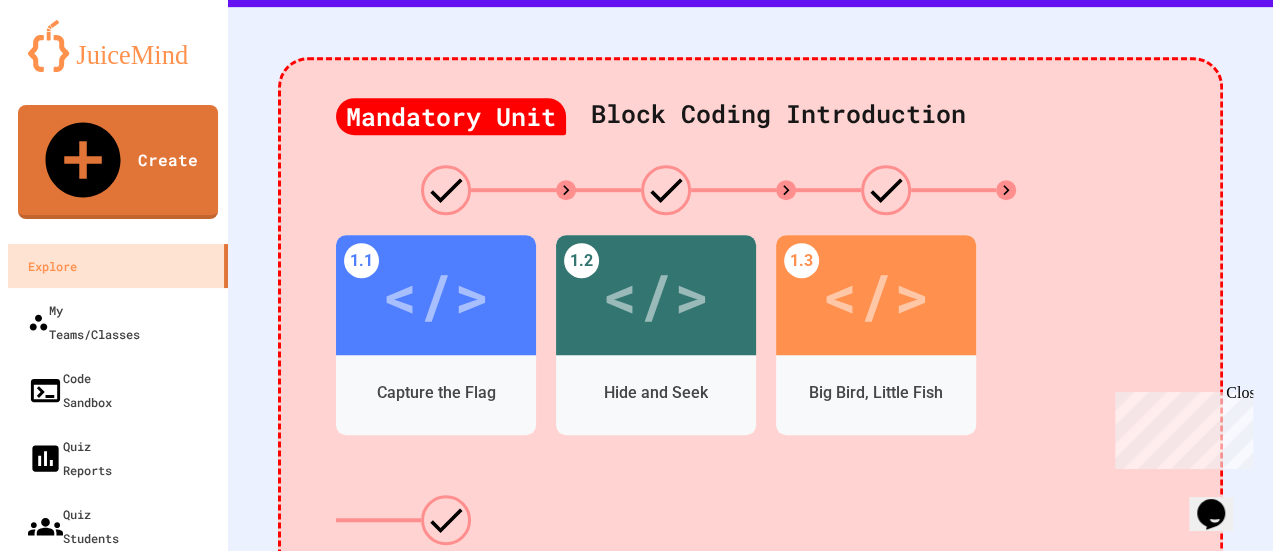 scroll, scrollTop: 551, scrollLeft: 0, axis: vertical 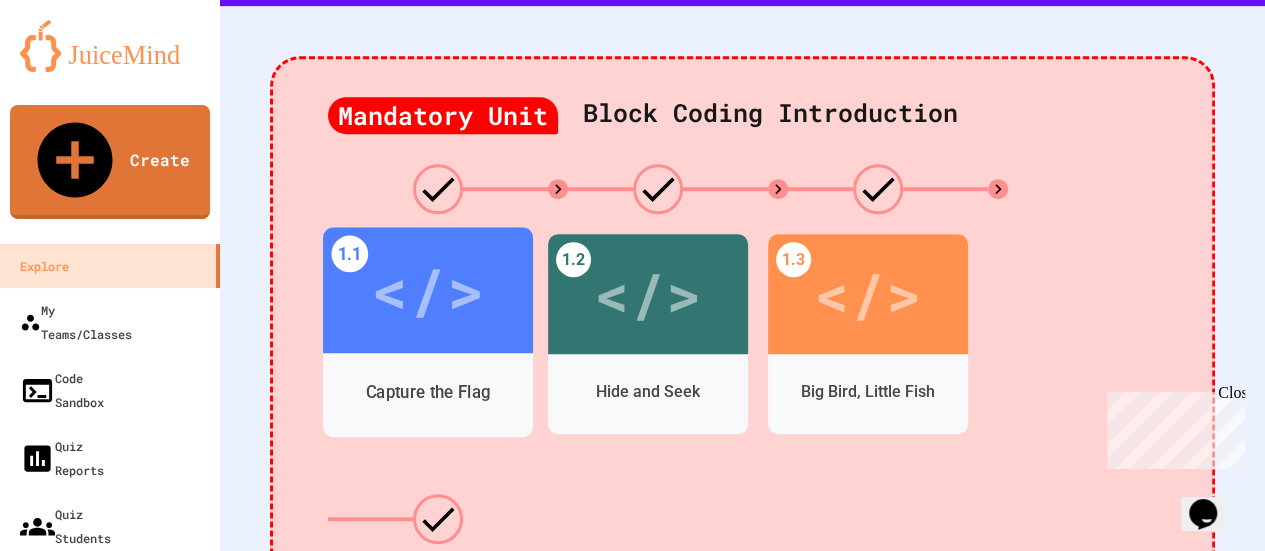 click on "</>" at bounding box center [428, 290] 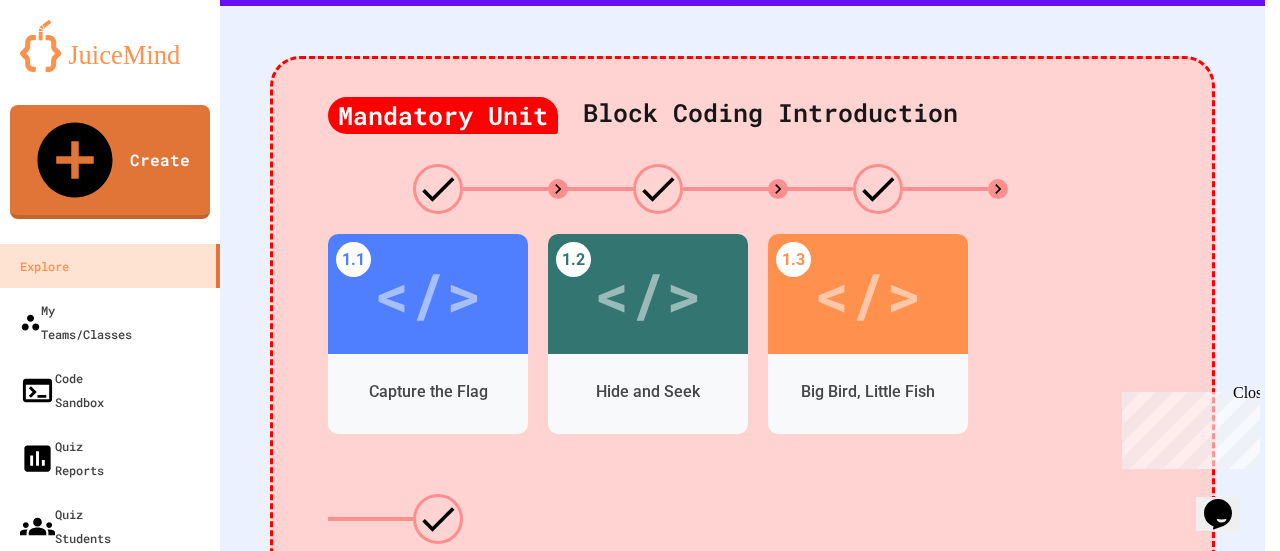 click on "Easy" at bounding box center (403, 834) 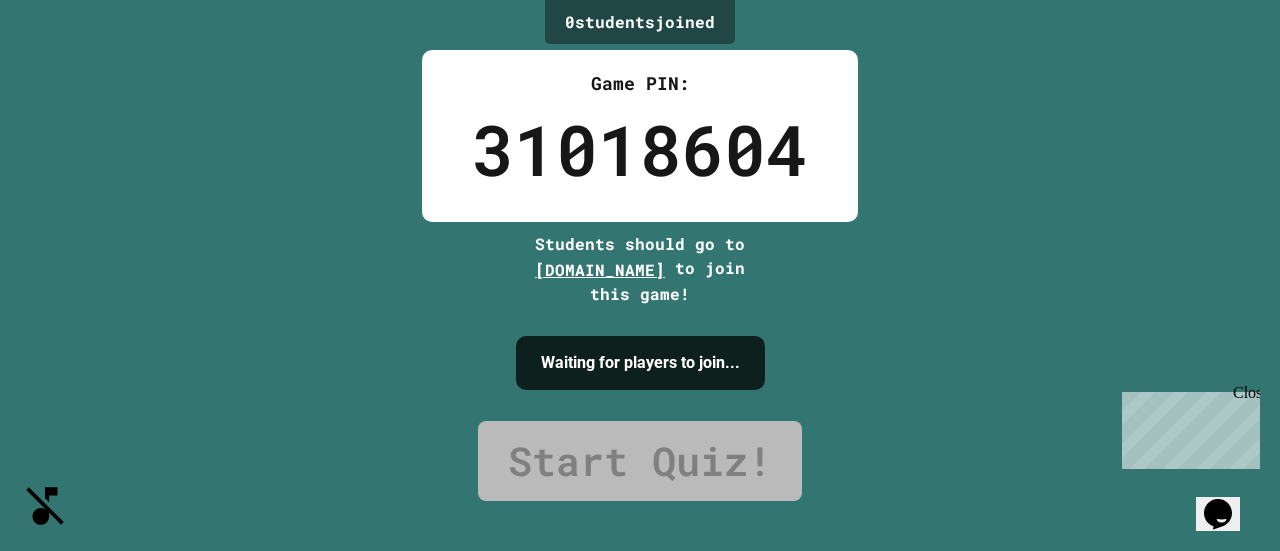 click on "Thanks for starting a game! We recommend that you share your screen to the class during these quizzes in order for students to see solutions on your screen. I'm ready!" at bounding box center (640, 761) 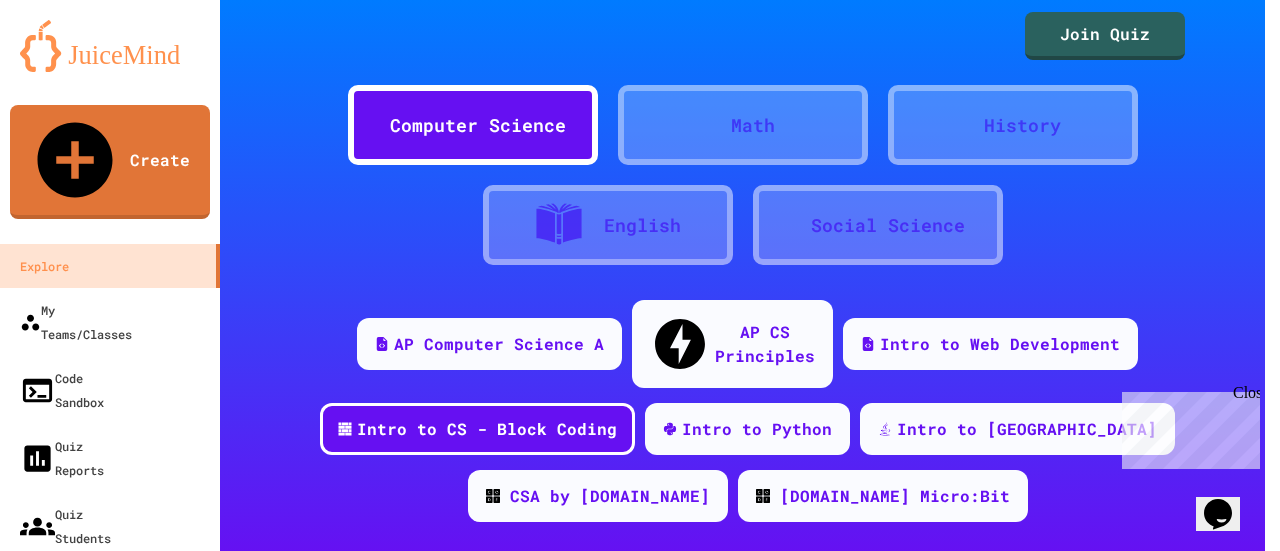click on "Preview" at bounding box center (529, 897) 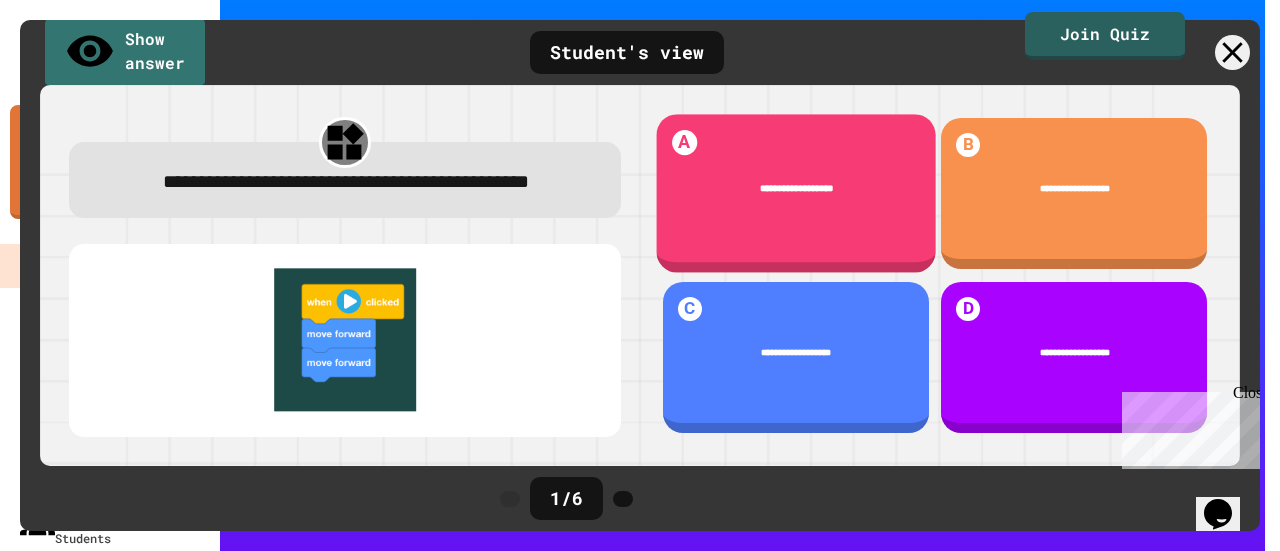 click on "**********" at bounding box center (795, 188) 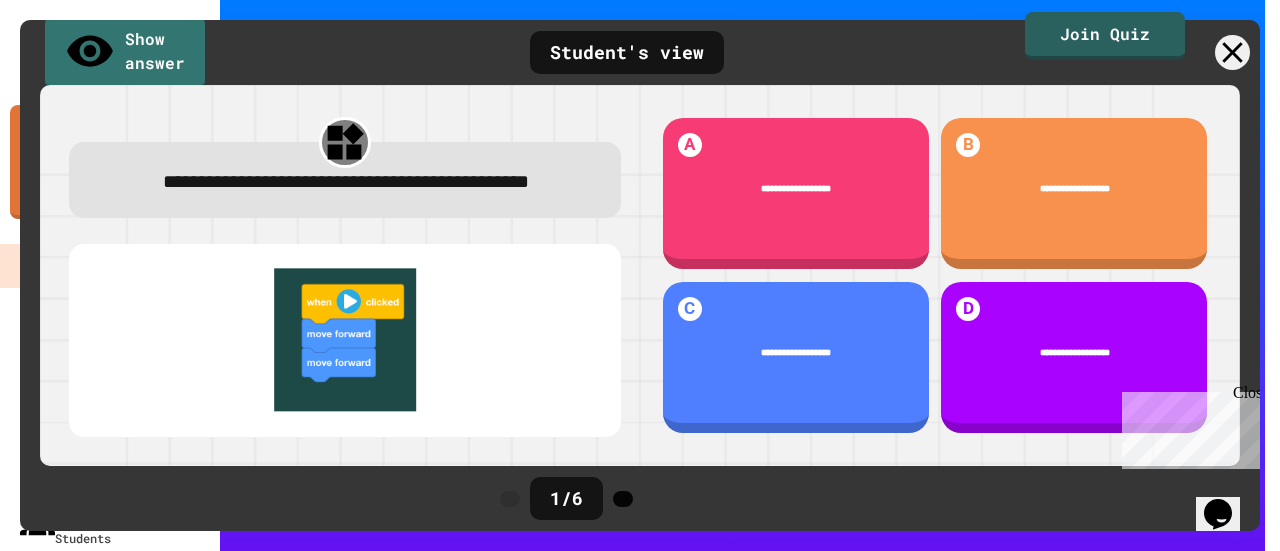click 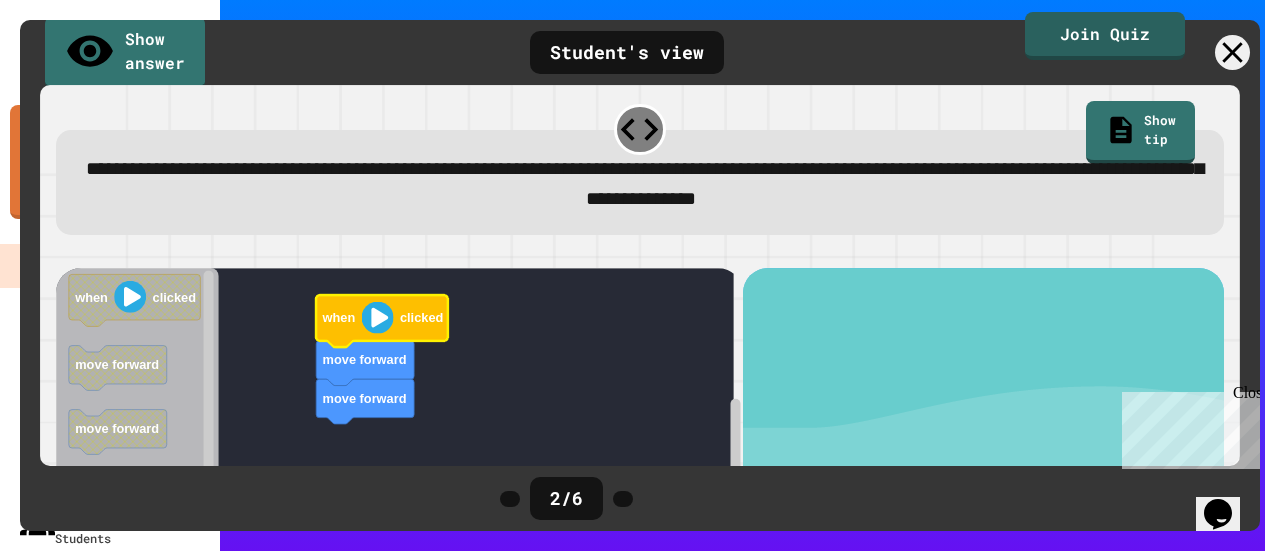 click 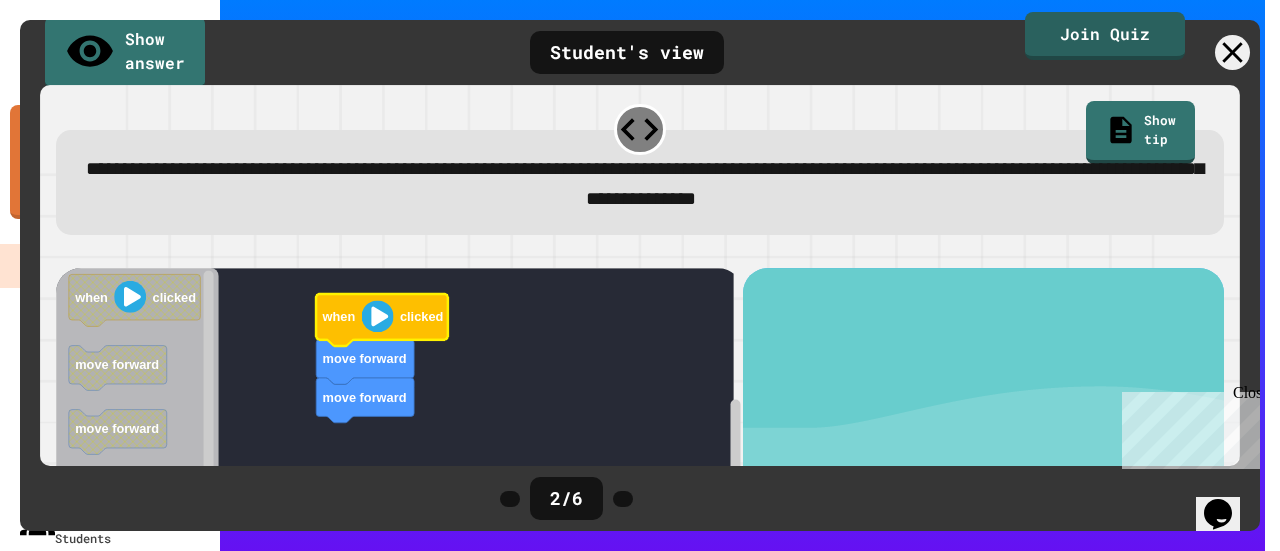 scroll, scrollTop: 170, scrollLeft: 0, axis: vertical 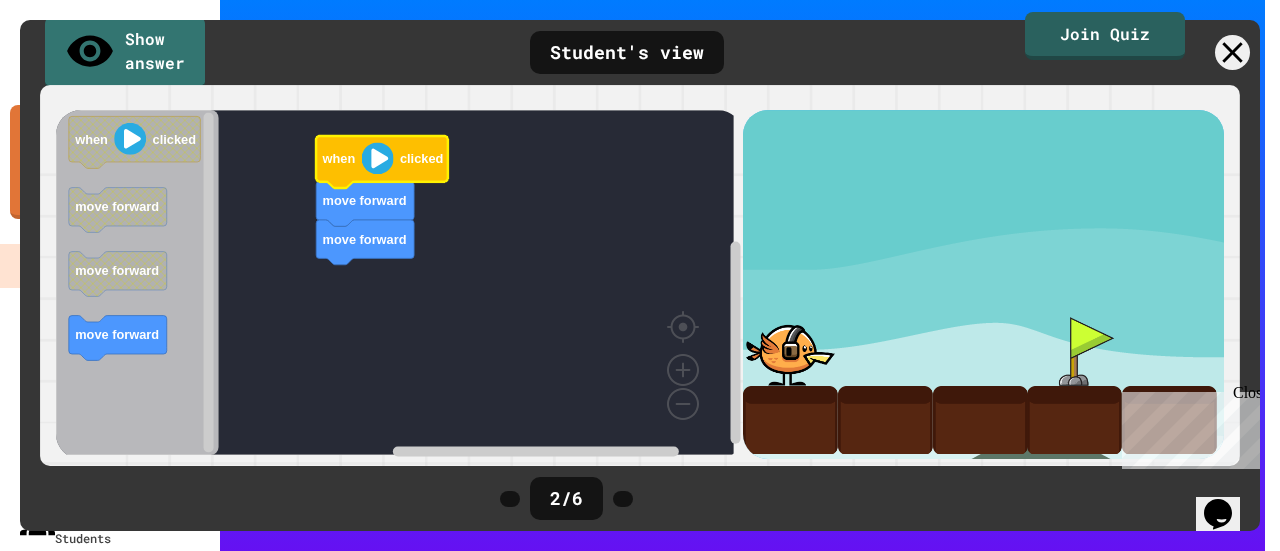click 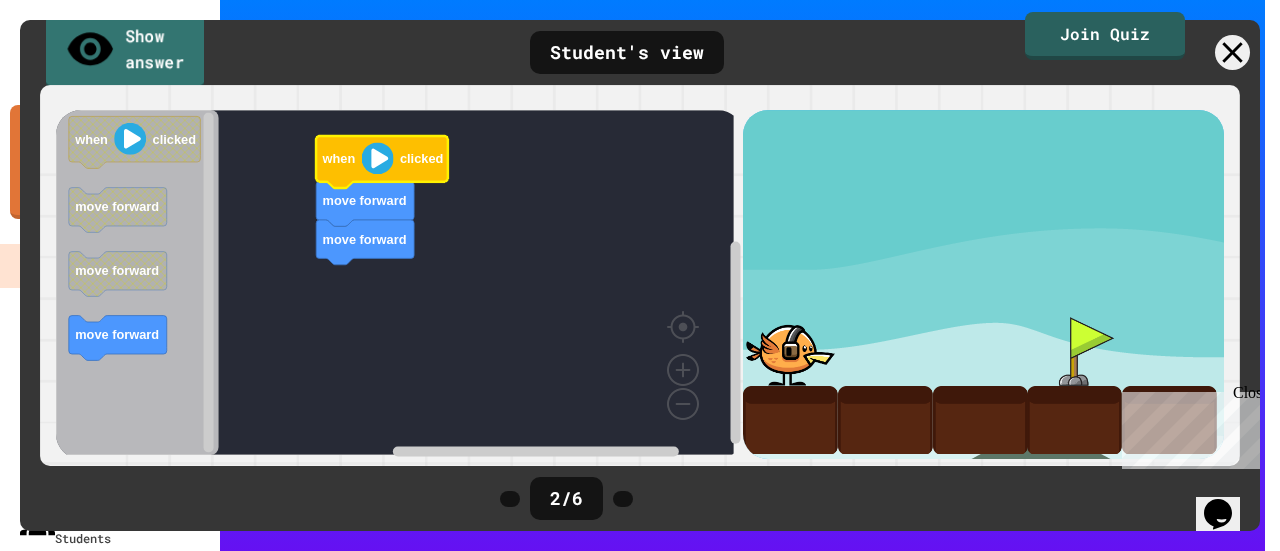 click on "Show answer" at bounding box center [125, 51] 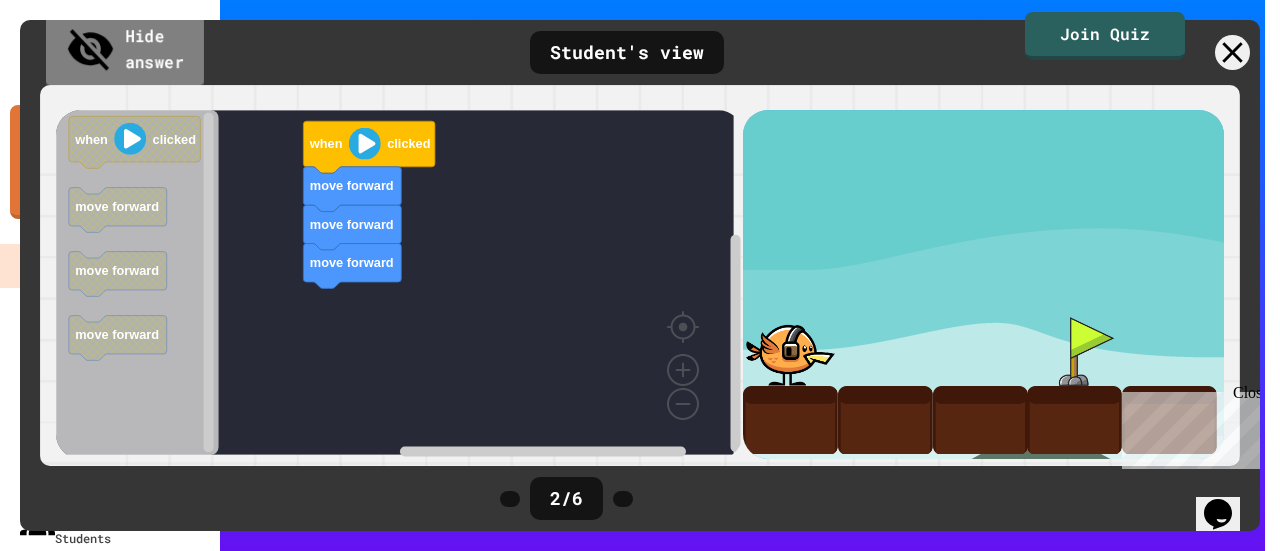 click on "Hide answer" at bounding box center (125, 51) 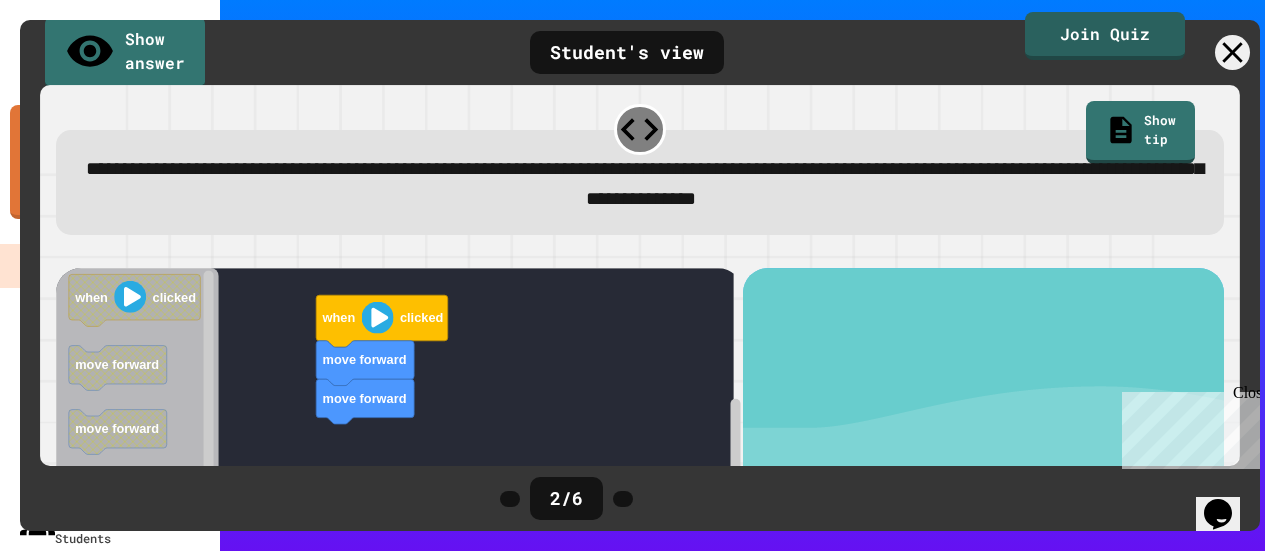 scroll, scrollTop: 170, scrollLeft: 0, axis: vertical 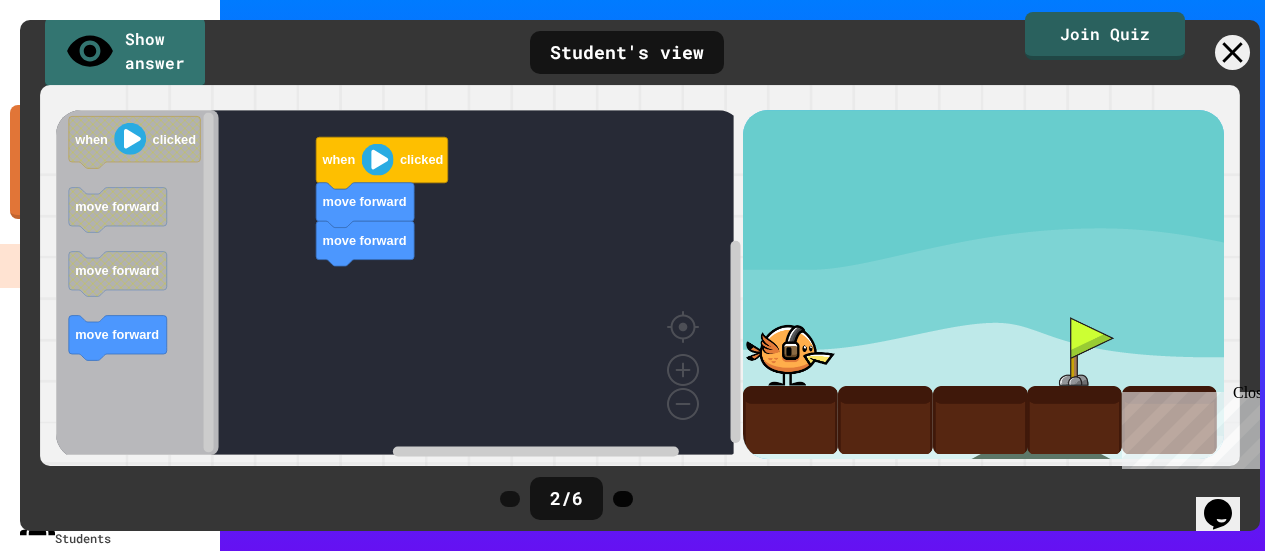 click 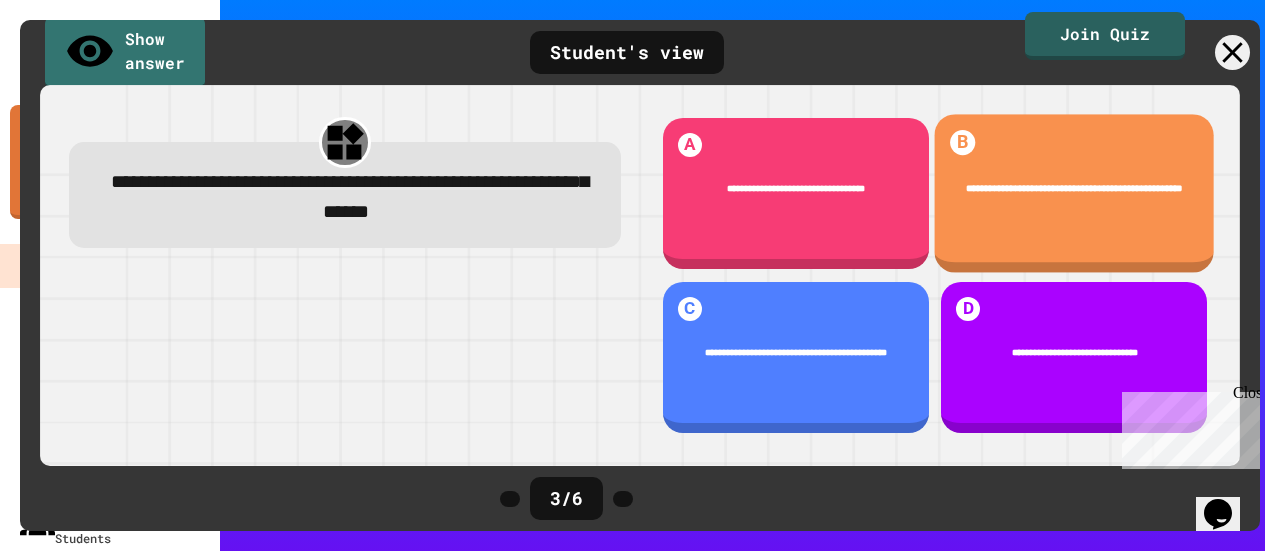 click on "**********" at bounding box center [1074, 193] 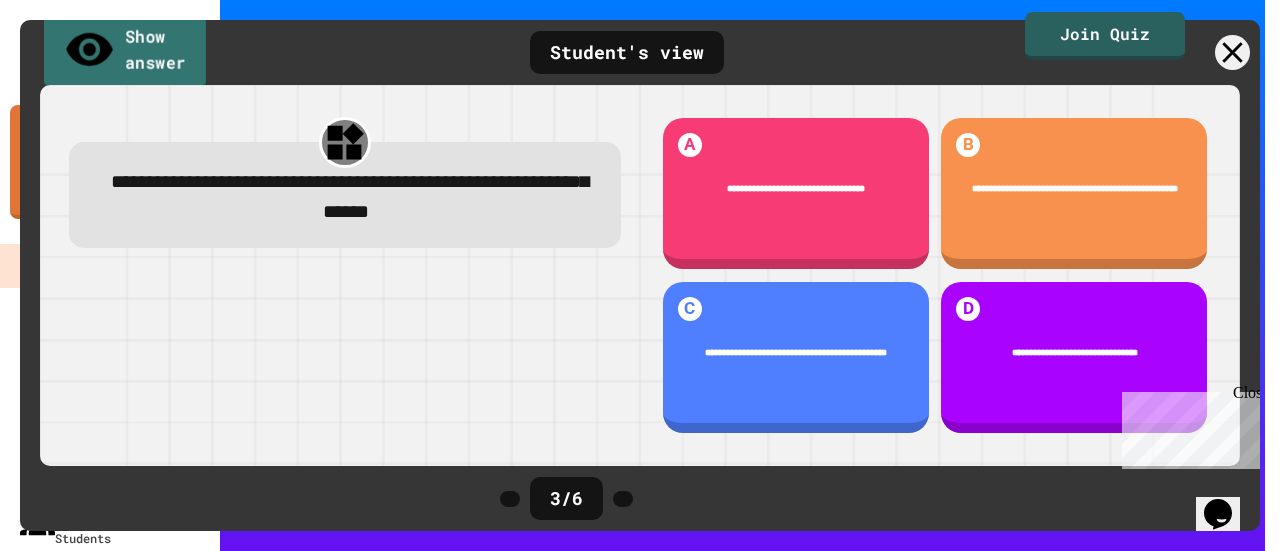click on "Show answer" at bounding box center (125, 51) 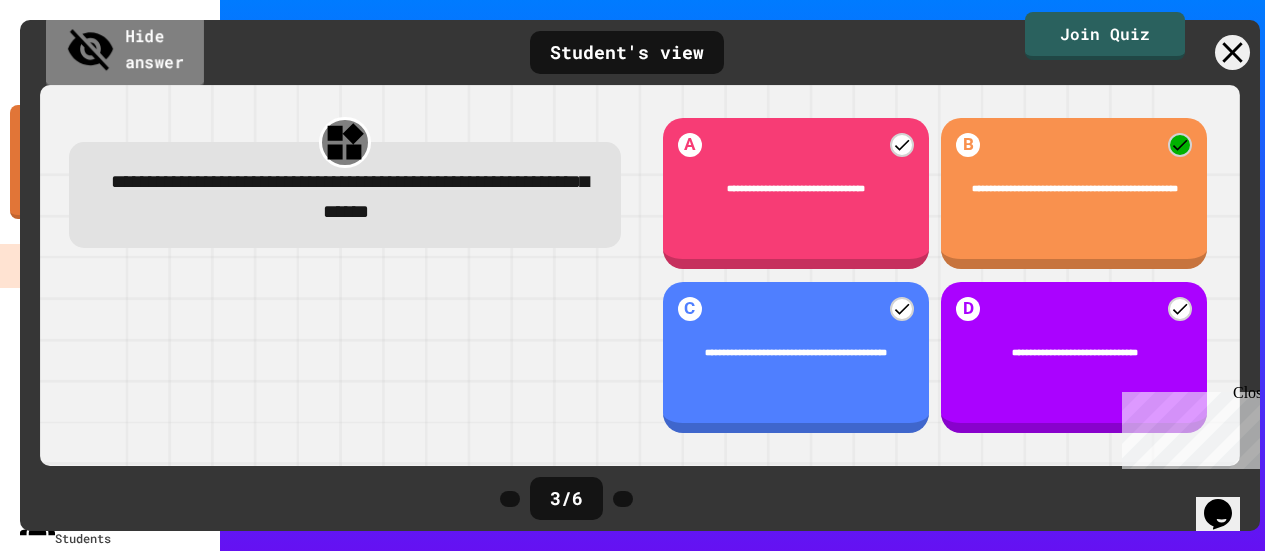 click on "Hide answer" at bounding box center (125, 51) 